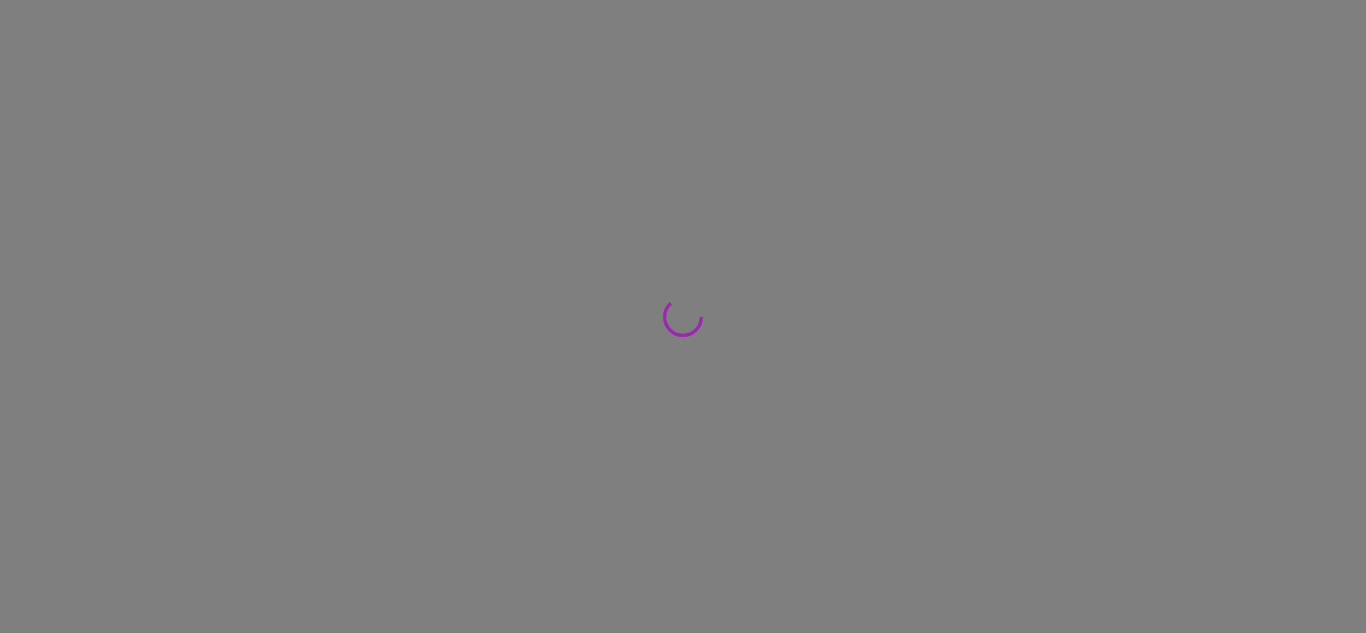 scroll, scrollTop: 0, scrollLeft: 0, axis: both 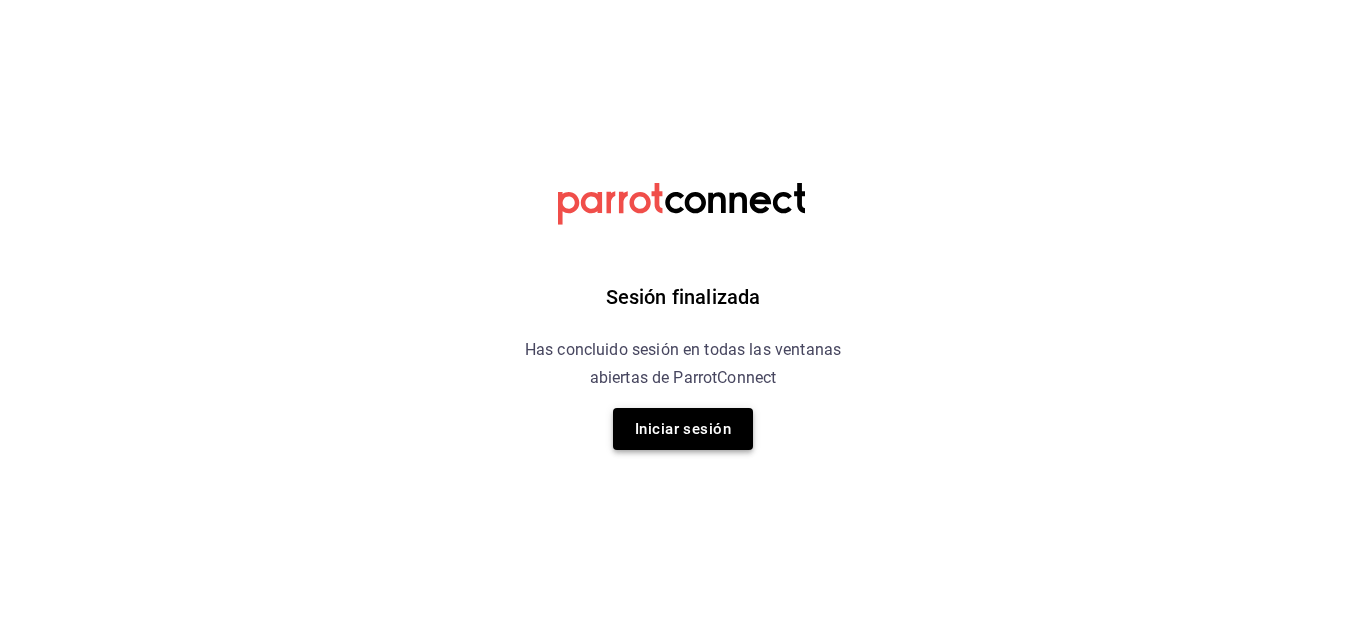 click on "Iniciar sesión" at bounding box center [683, 429] 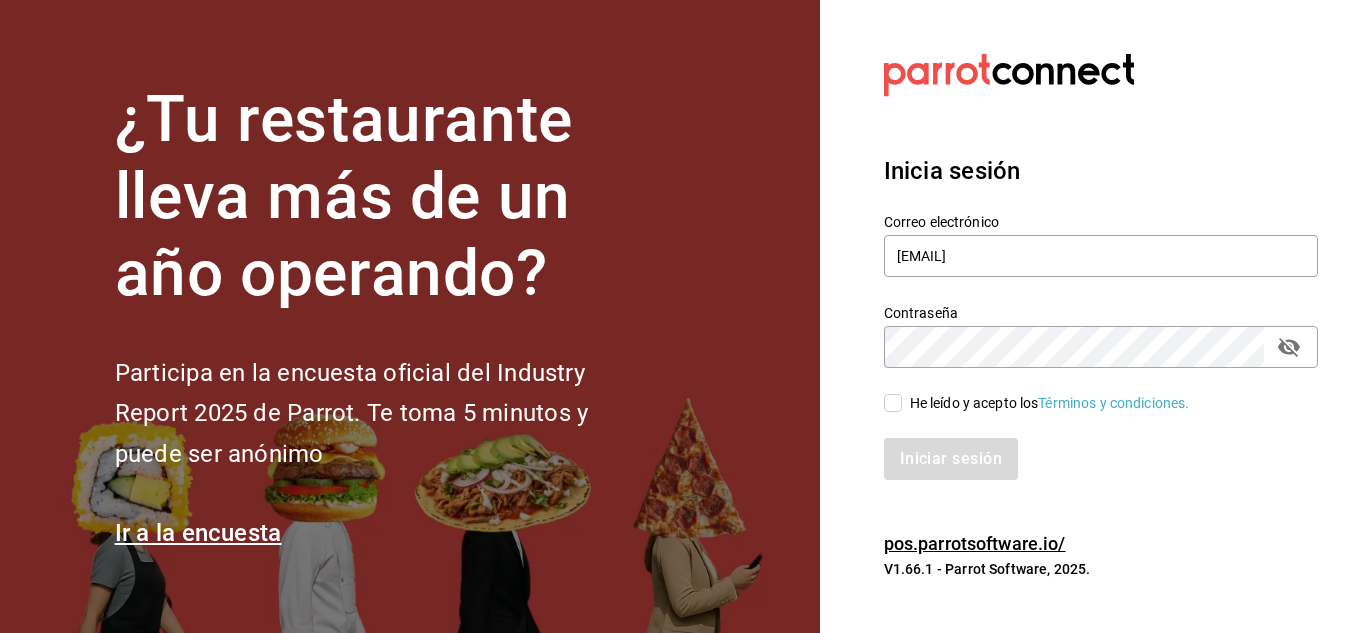 click on "He leído y acepto los  Términos y condiciones." at bounding box center [893, 403] 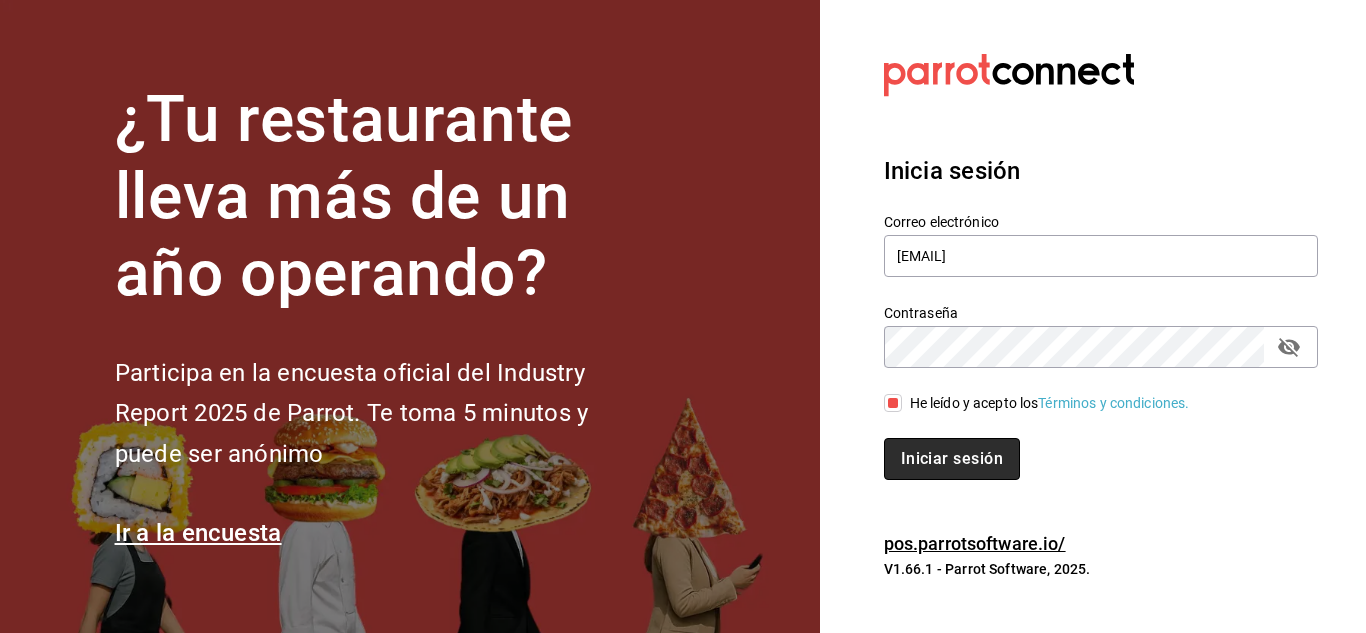 click on "Iniciar sesión" at bounding box center (952, 459) 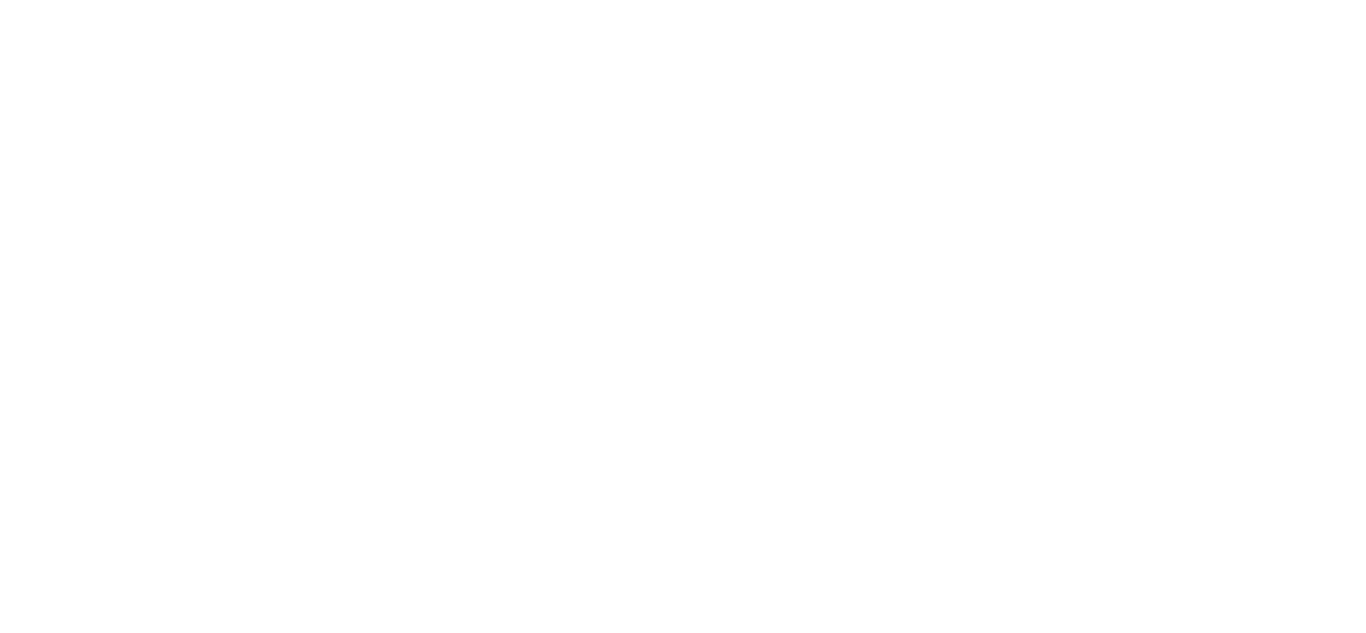 scroll, scrollTop: 0, scrollLeft: 0, axis: both 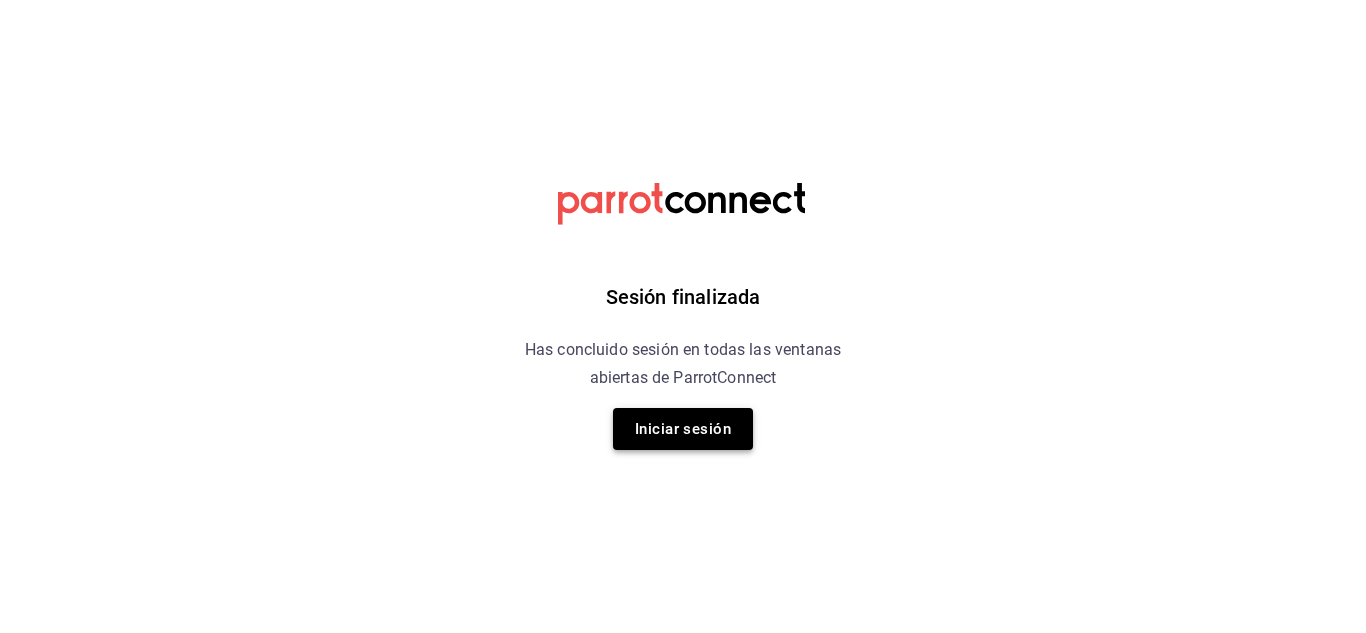 click on "Iniciar sesión" at bounding box center [683, 429] 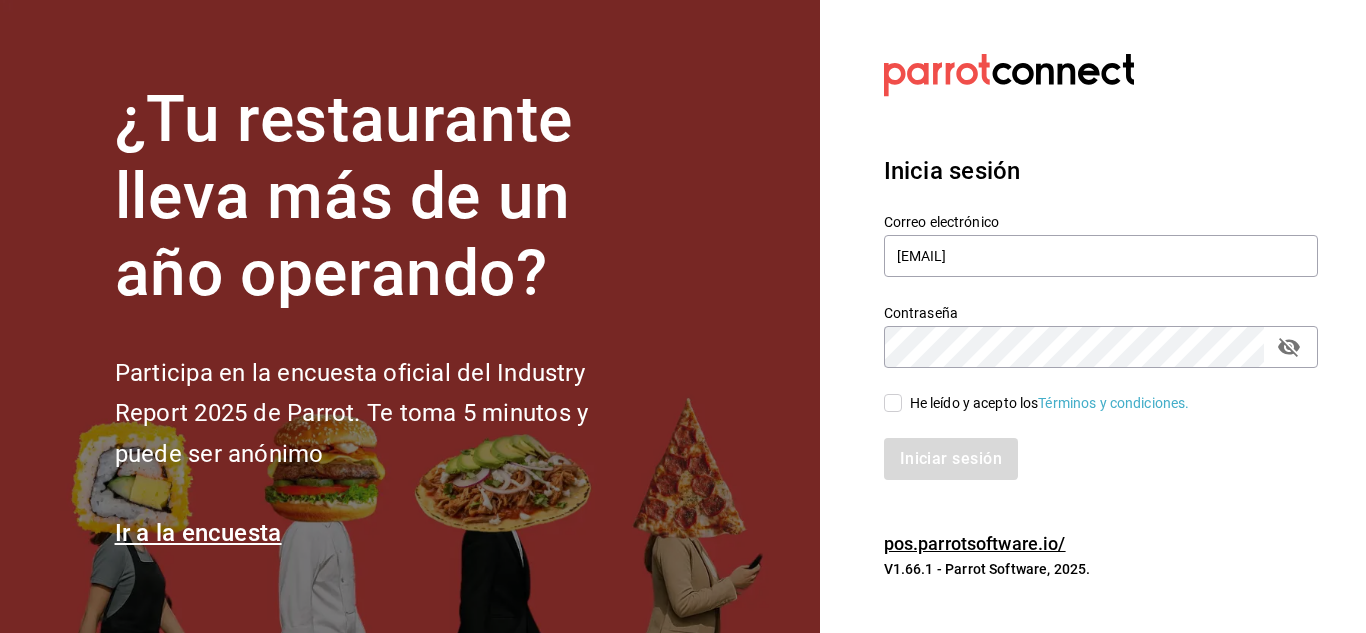 click on "He leído y acepto los  Términos y condiciones." at bounding box center (893, 403) 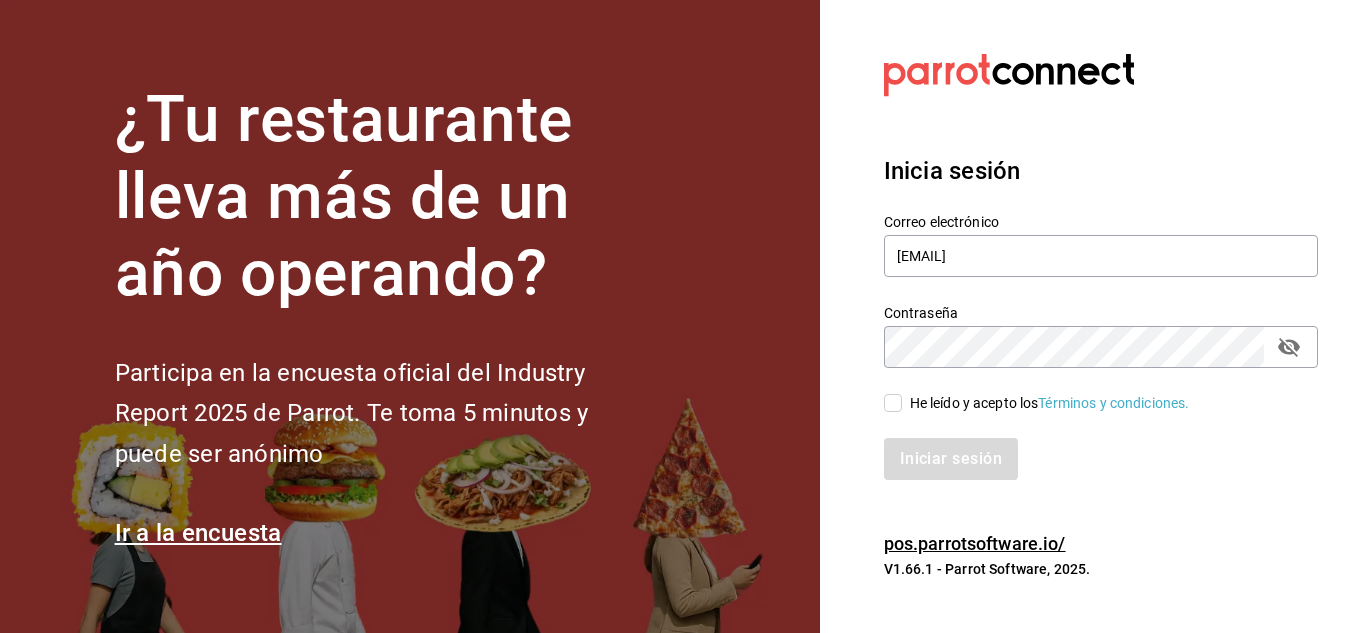 checkbox on "true" 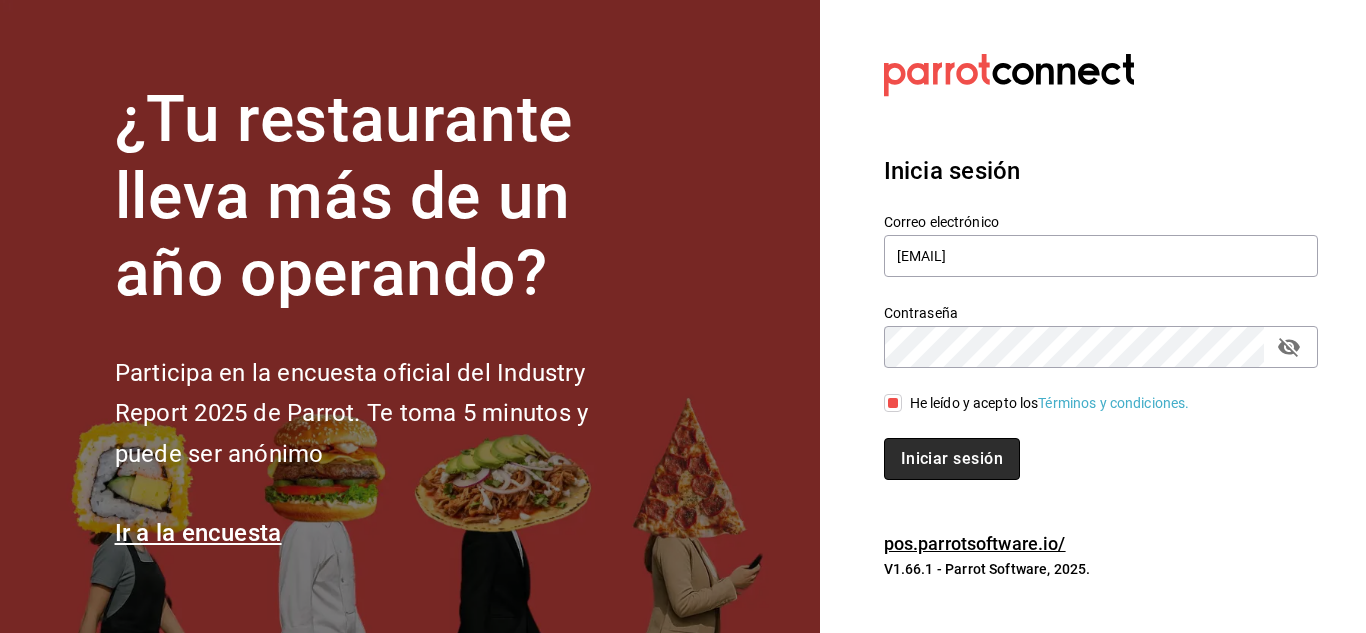 click on "Iniciar sesión" at bounding box center (952, 459) 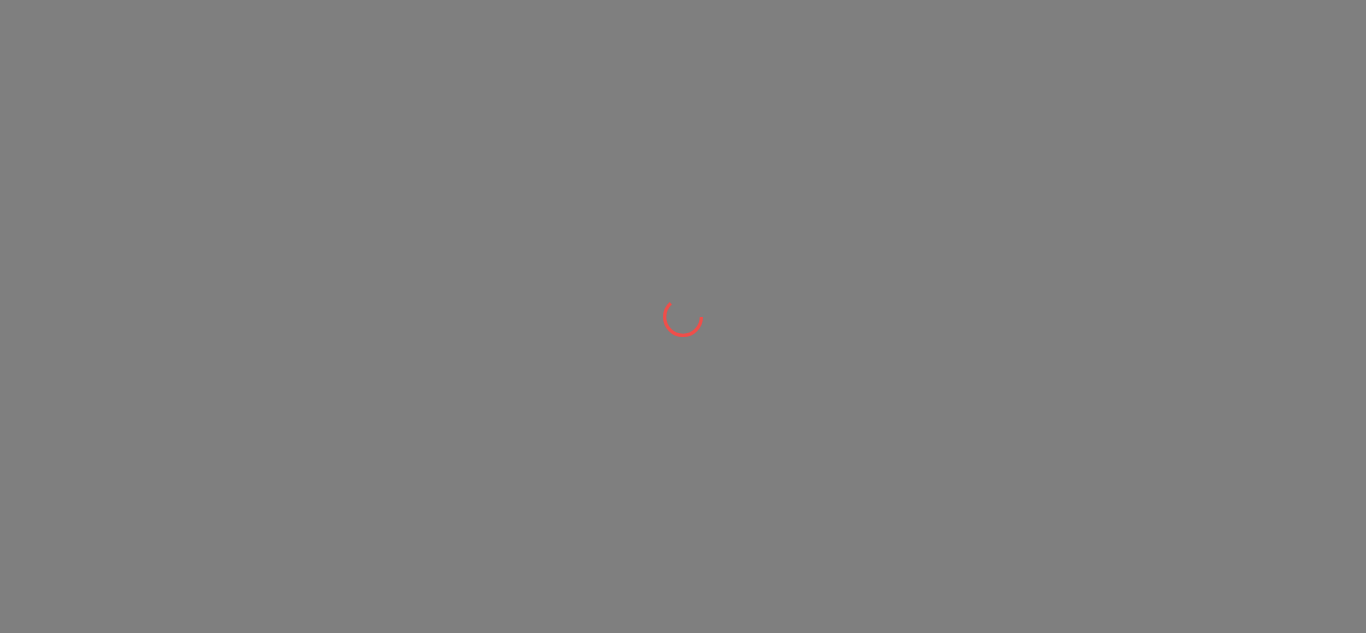 scroll, scrollTop: 0, scrollLeft: 0, axis: both 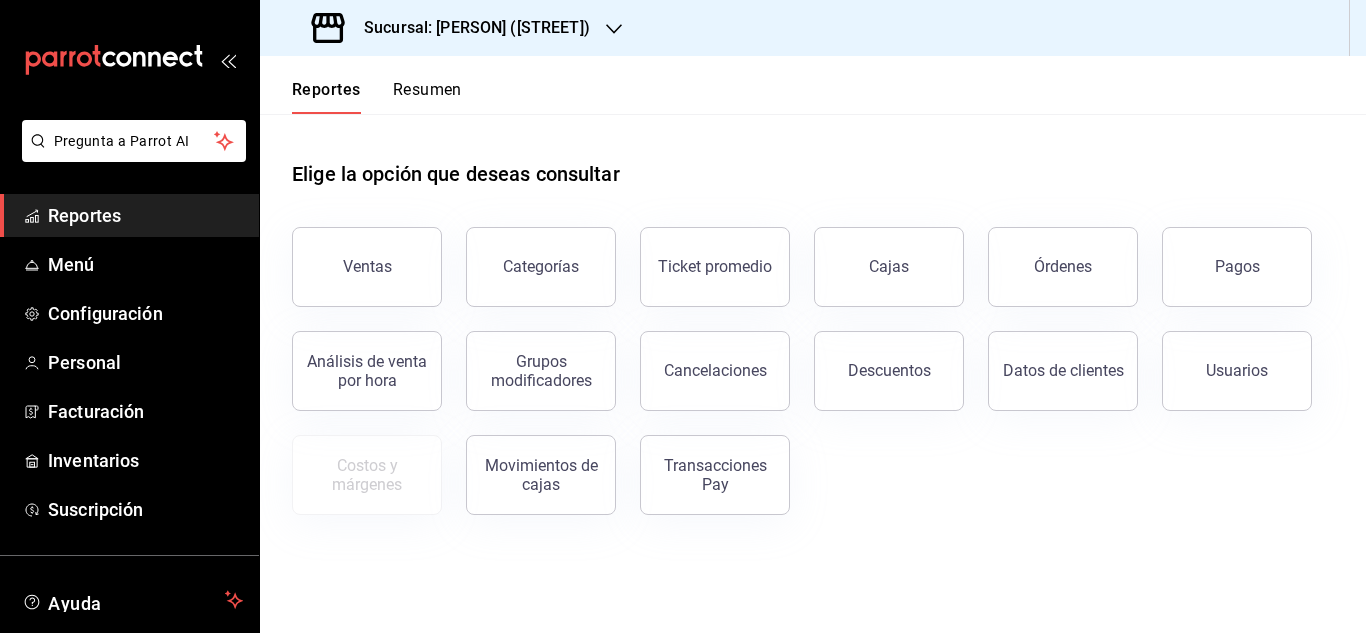 click 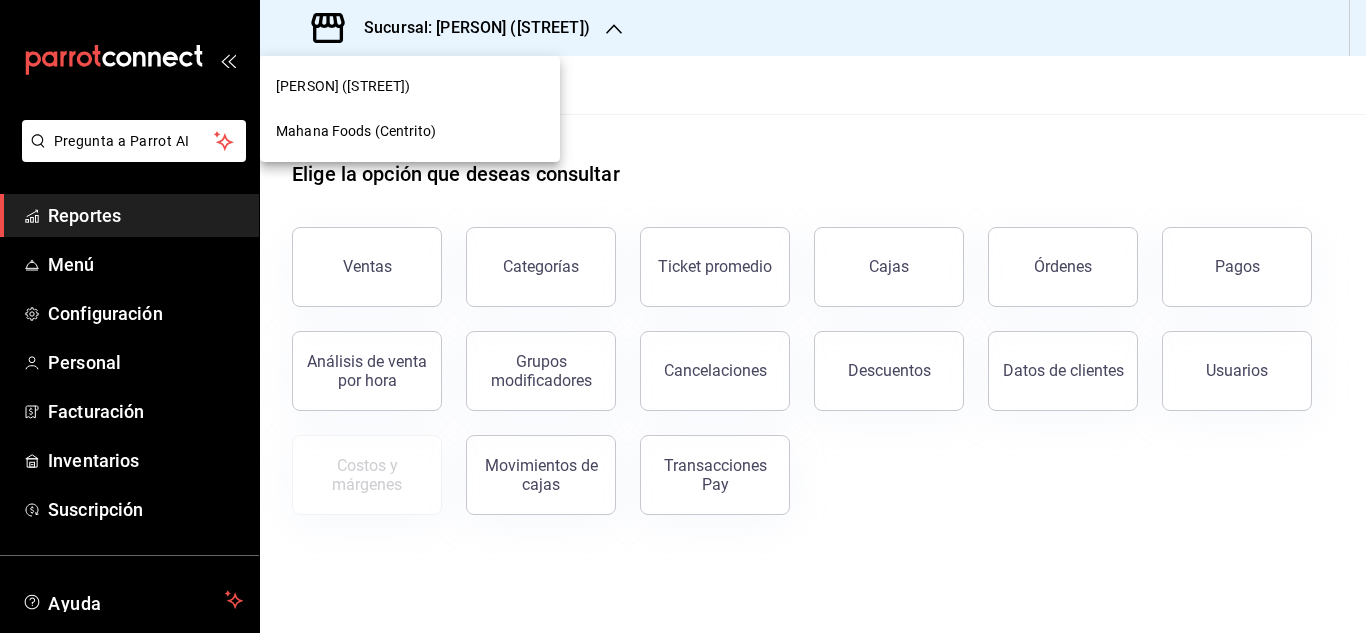 click on "Mahana Foods (Centrito)" at bounding box center (410, 131) 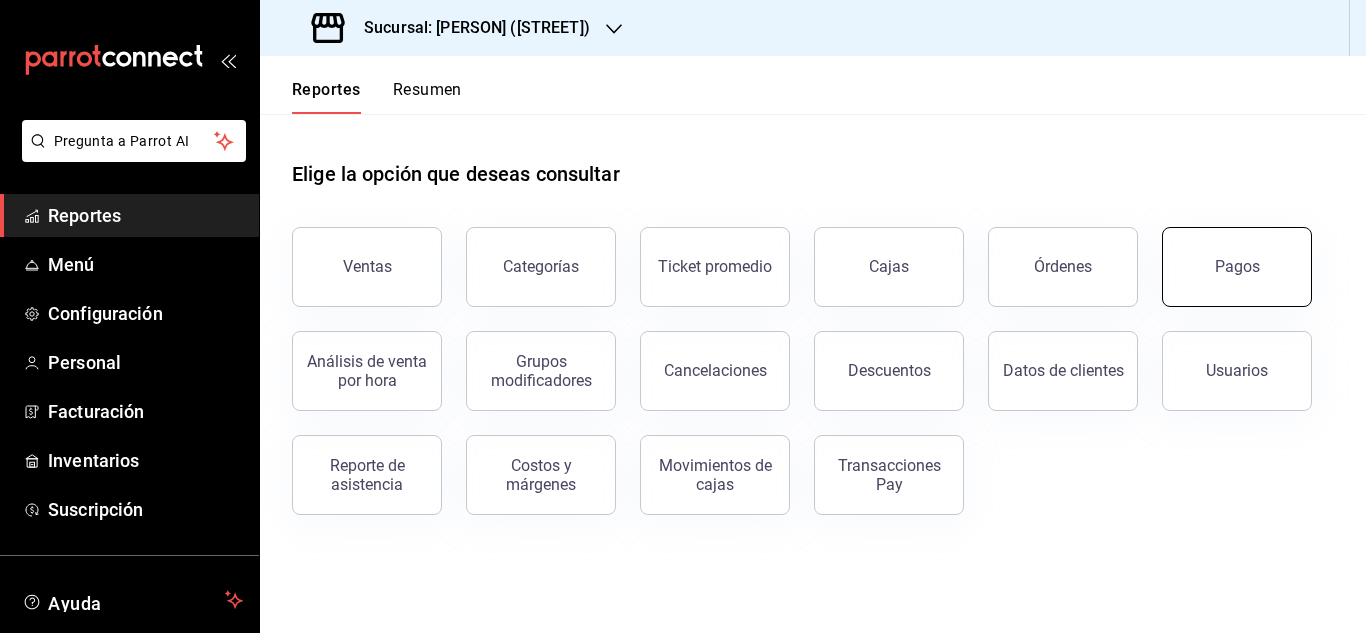 click on "Pagos" at bounding box center [1237, 266] 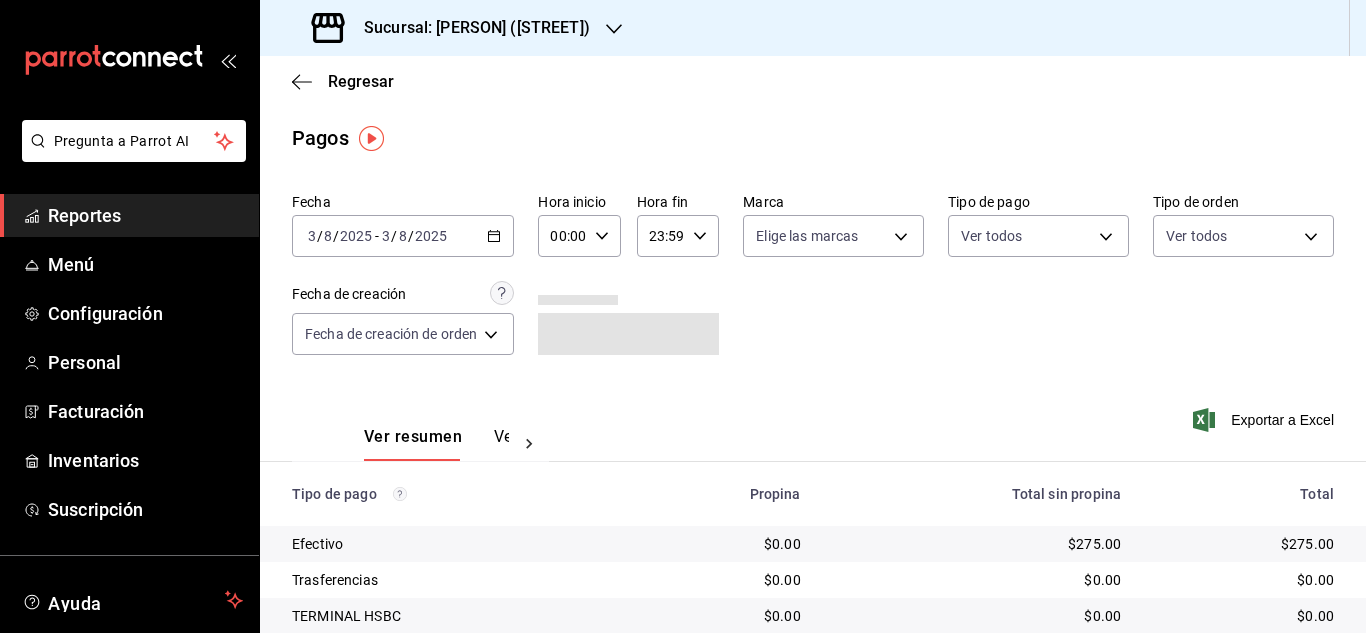 click 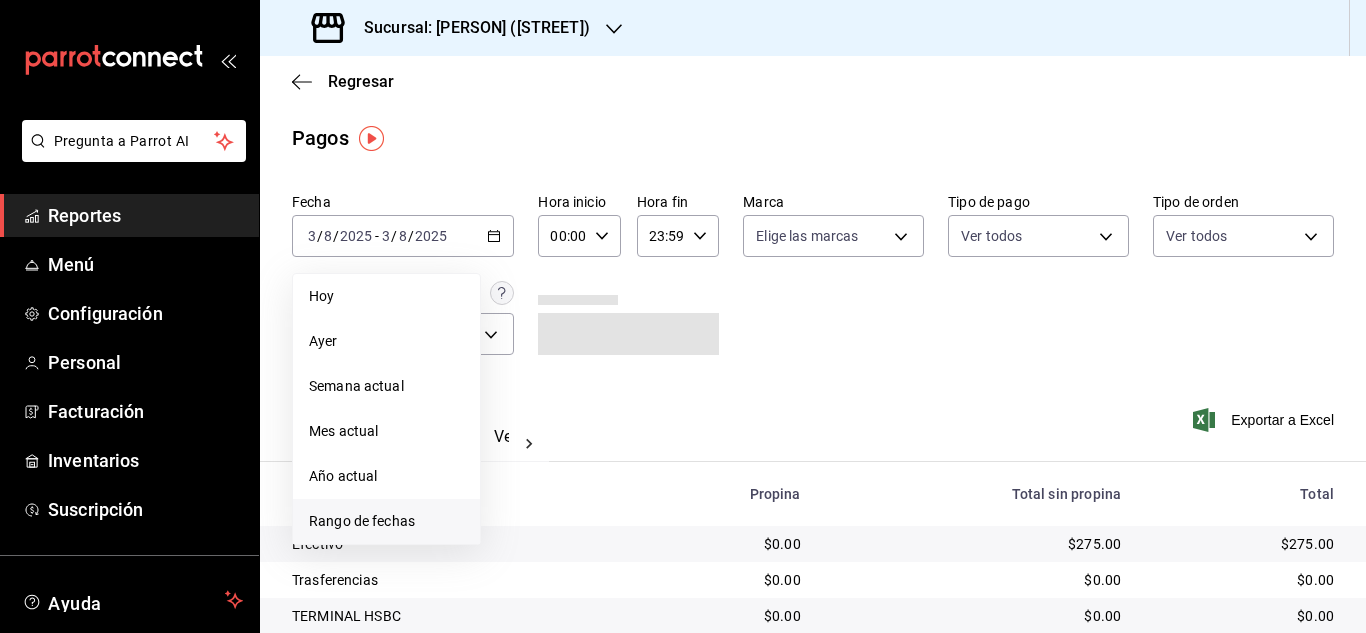 click on "Rango de fechas" at bounding box center [386, 521] 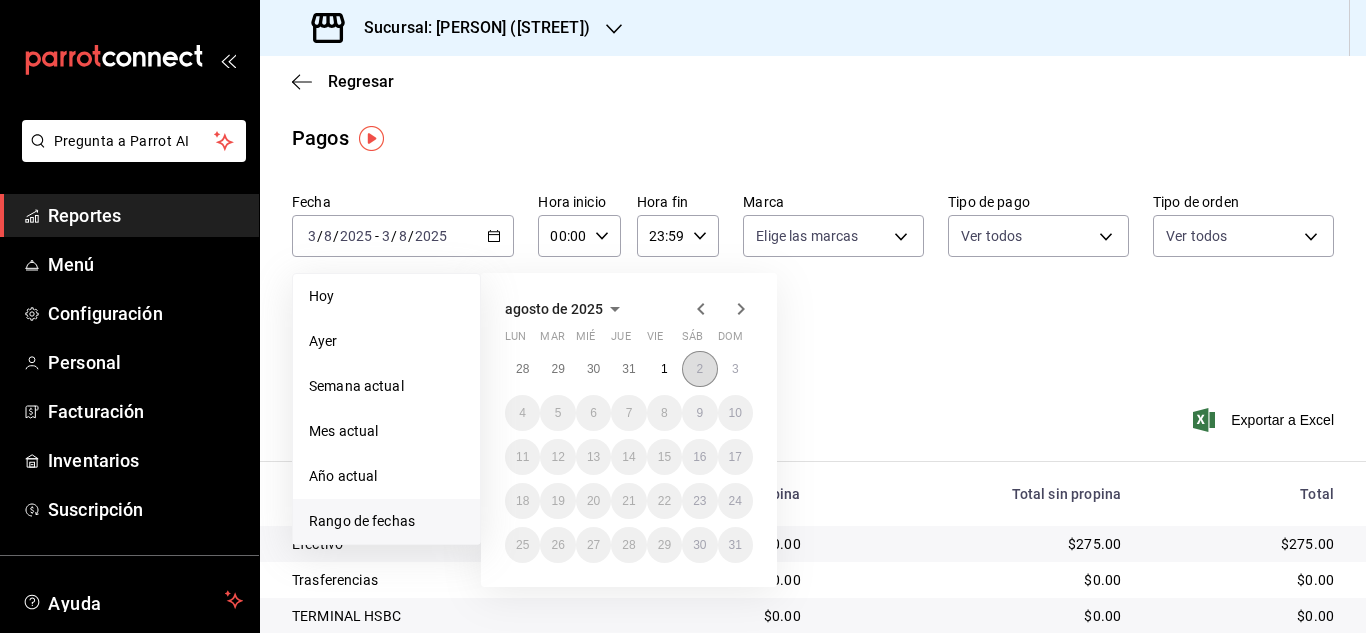 click on "2" at bounding box center [699, 369] 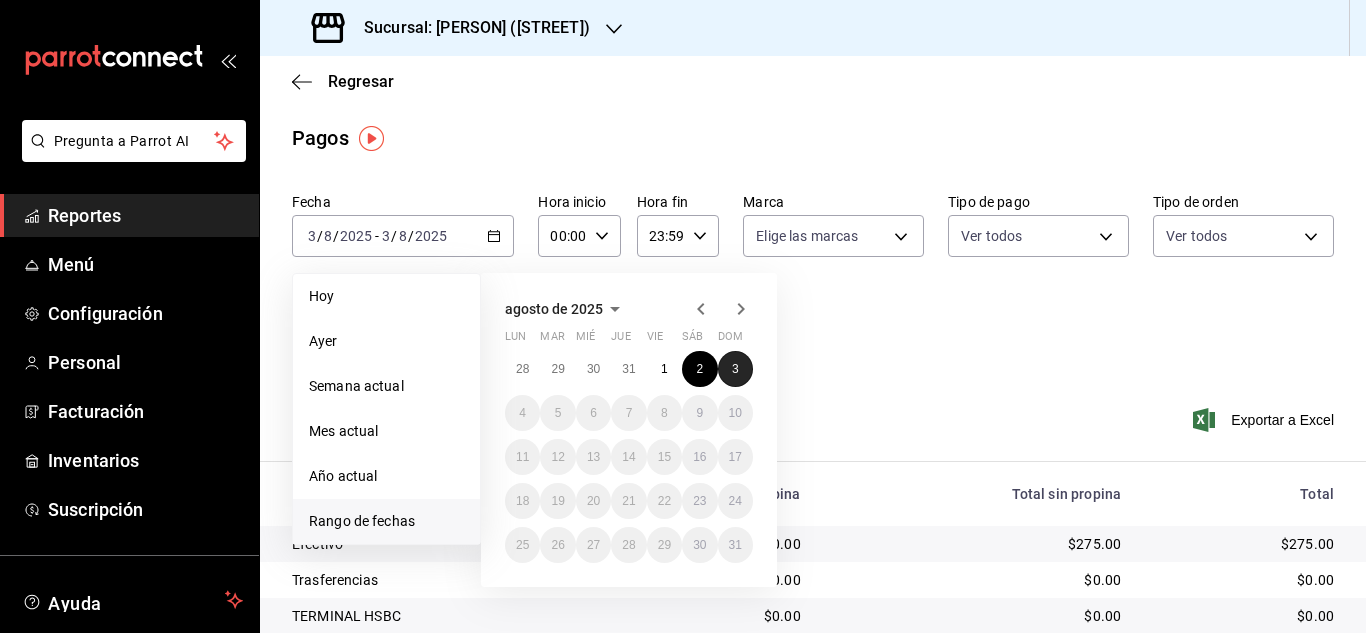 click on "3" at bounding box center (735, 369) 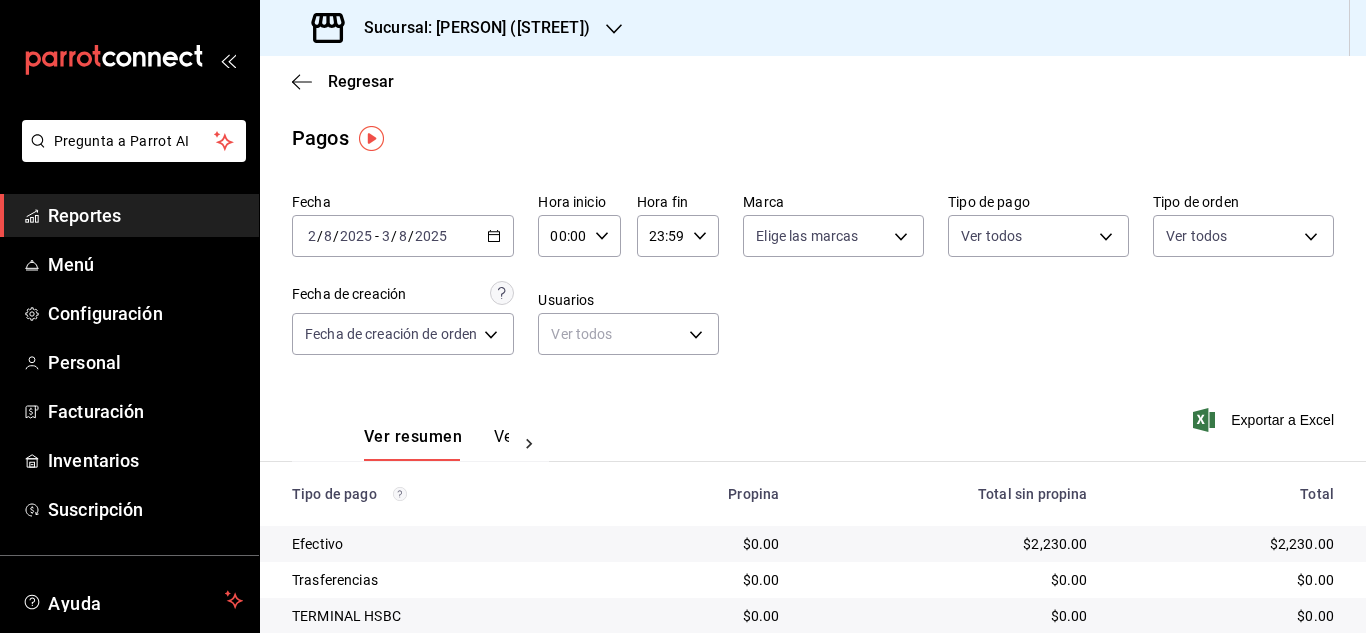 scroll, scrollTop: 1, scrollLeft: 0, axis: vertical 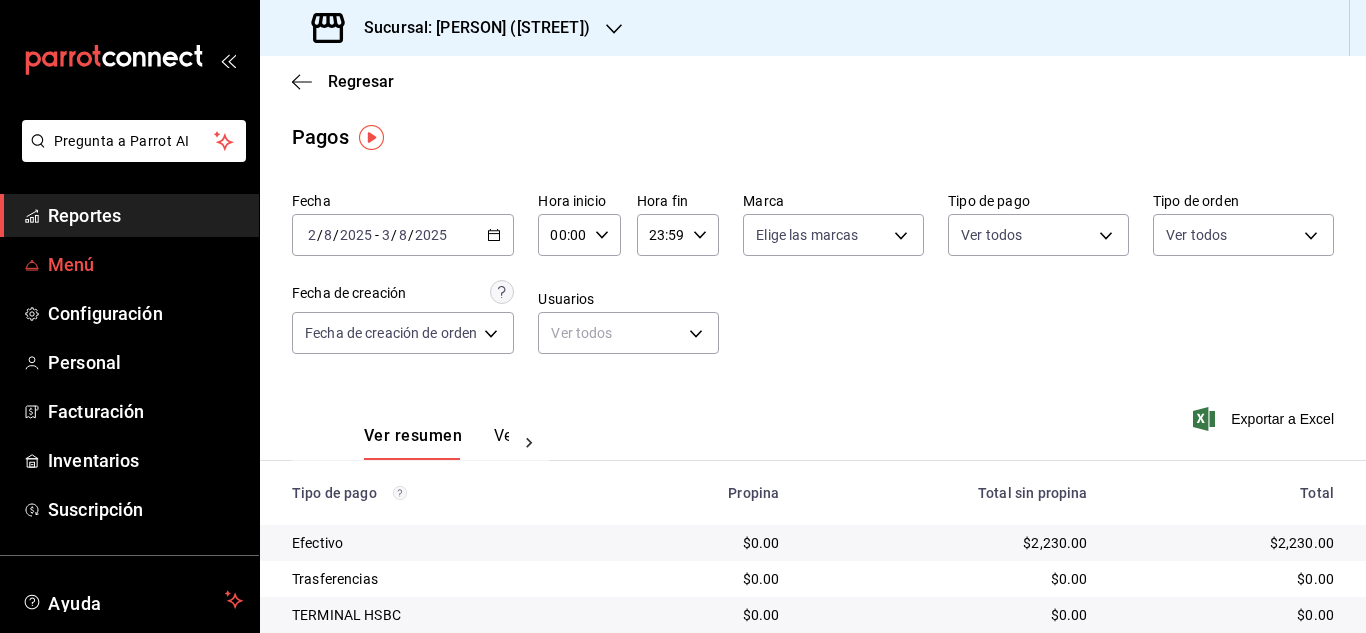 click on "Menú" at bounding box center [145, 264] 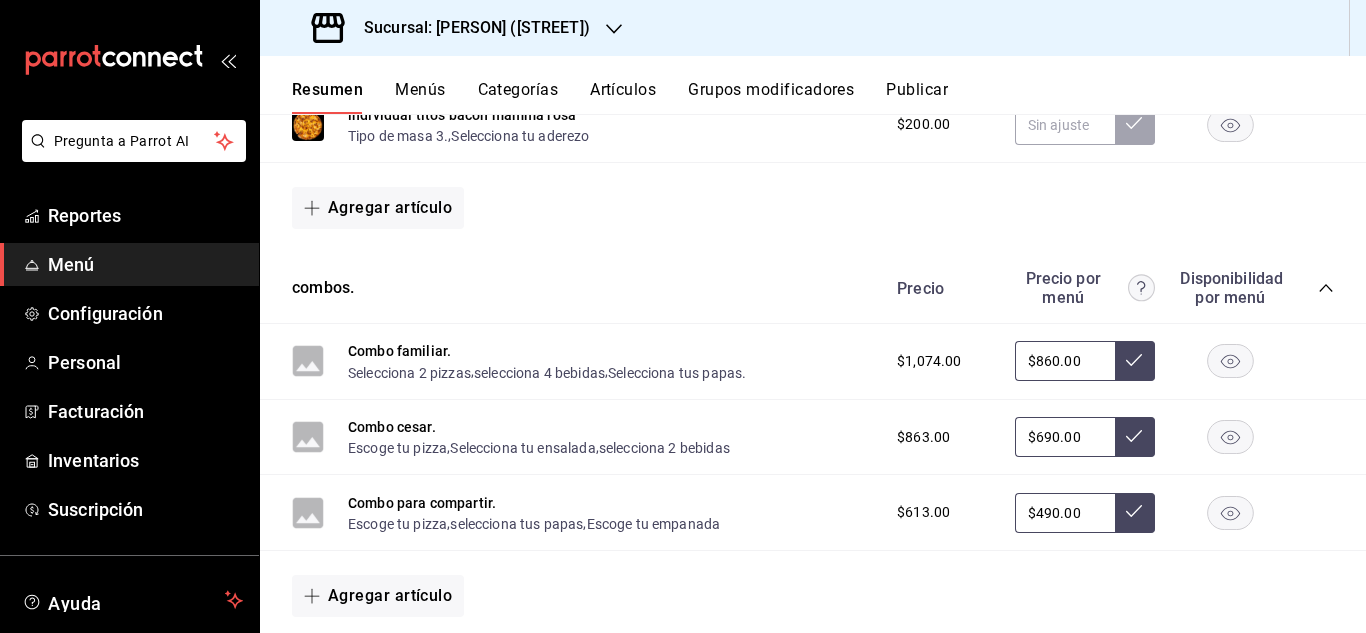 scroll, scrollTop: 2145, scrollLeft: 0, axis: vertical 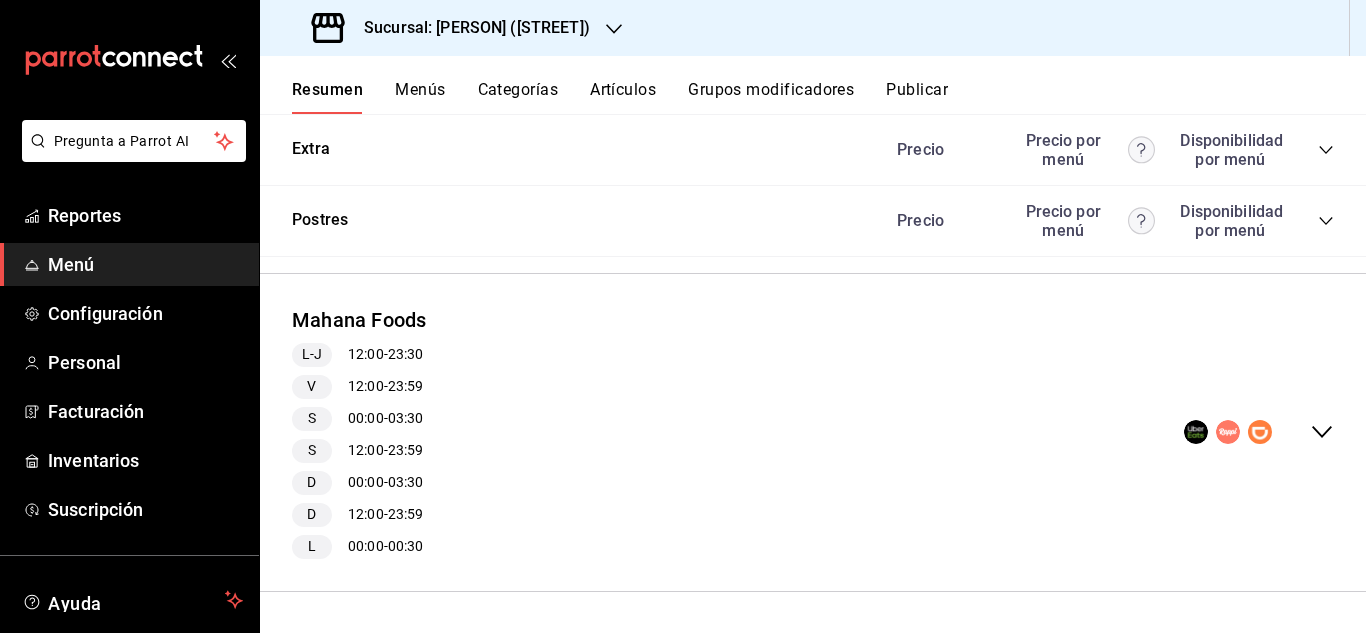click on "Sucursal: [PERSON] ([STREET])" at bounding box center [813, 28] 